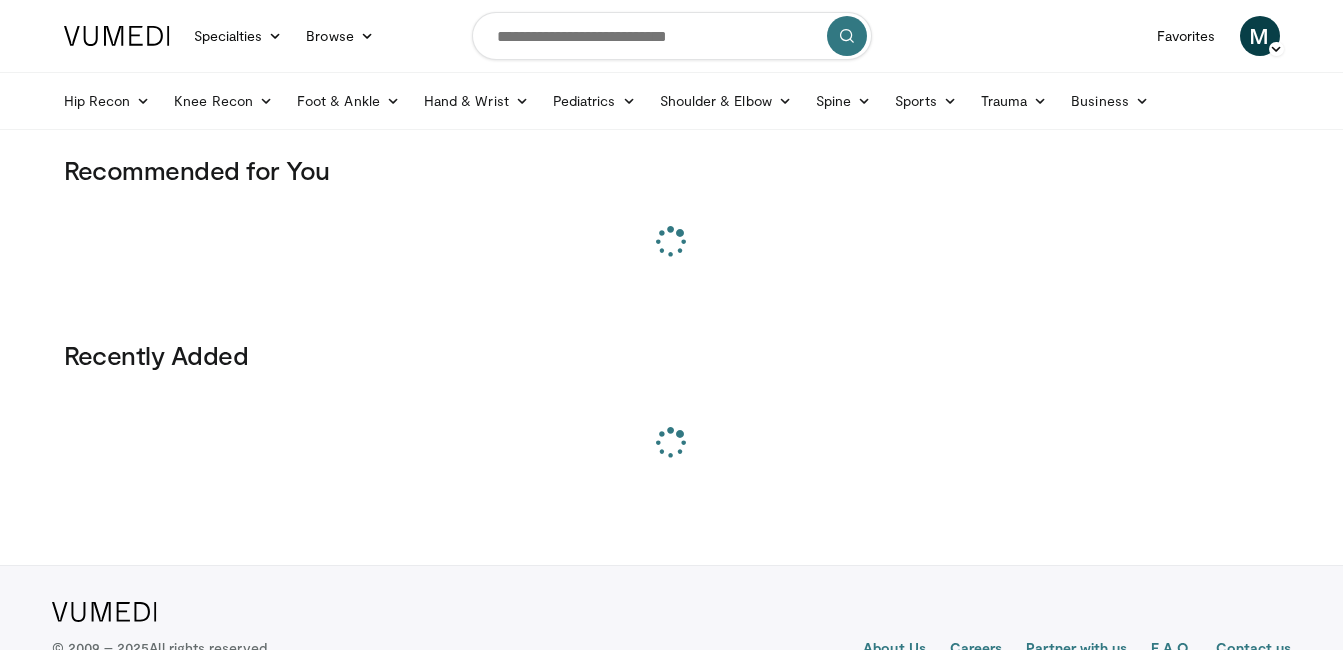 scroll, scrollTop: 0, scrollLeft: 0, axis: both 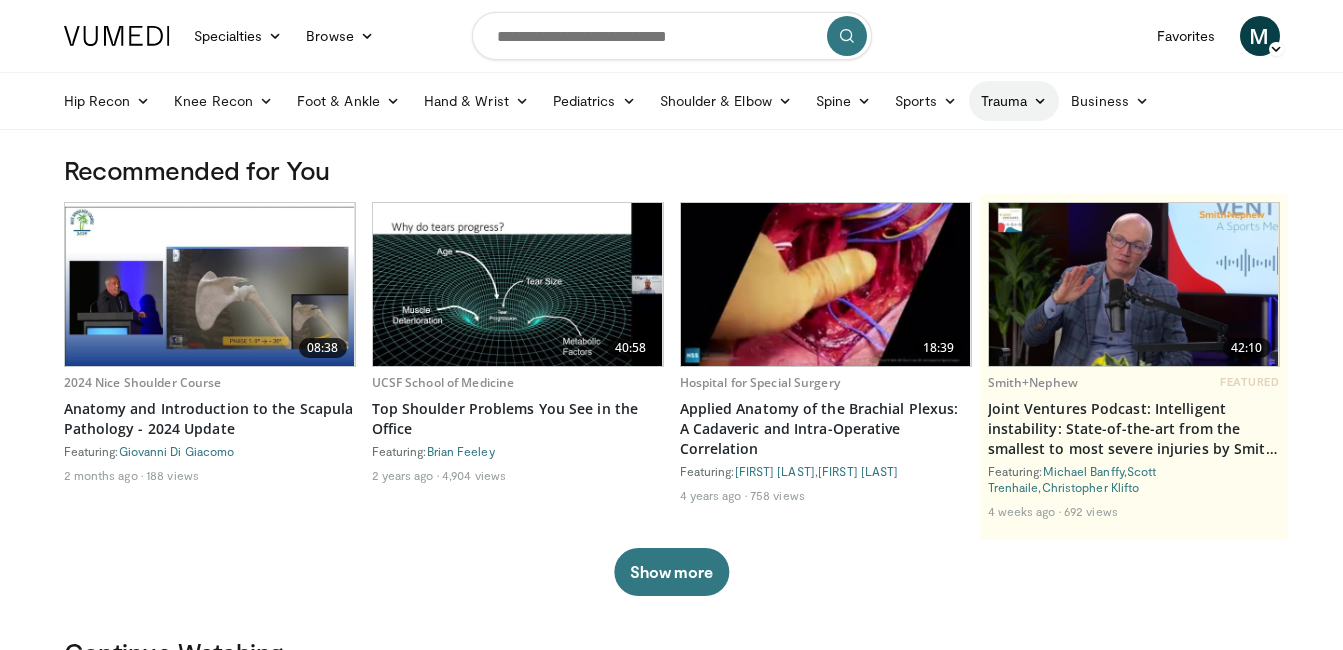 click on "Trauma" at bounding box center [1014, 101] 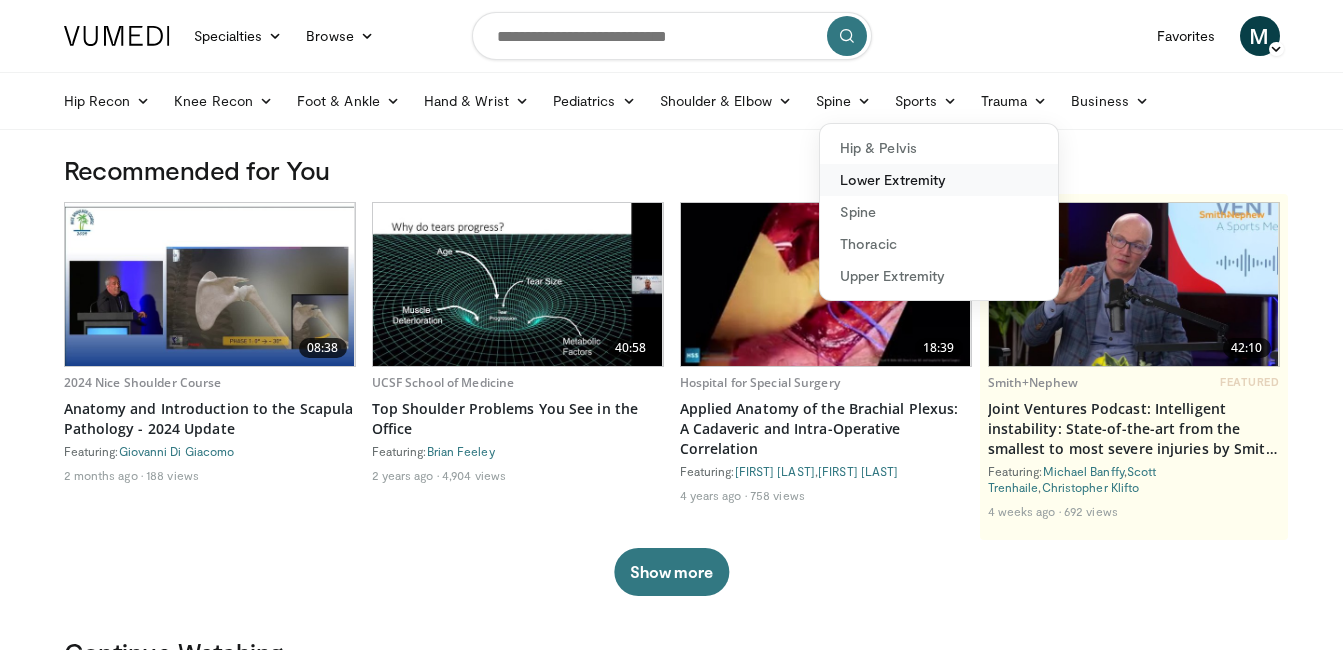 click on "Lower Extremity" at bounding box center [939, 180] 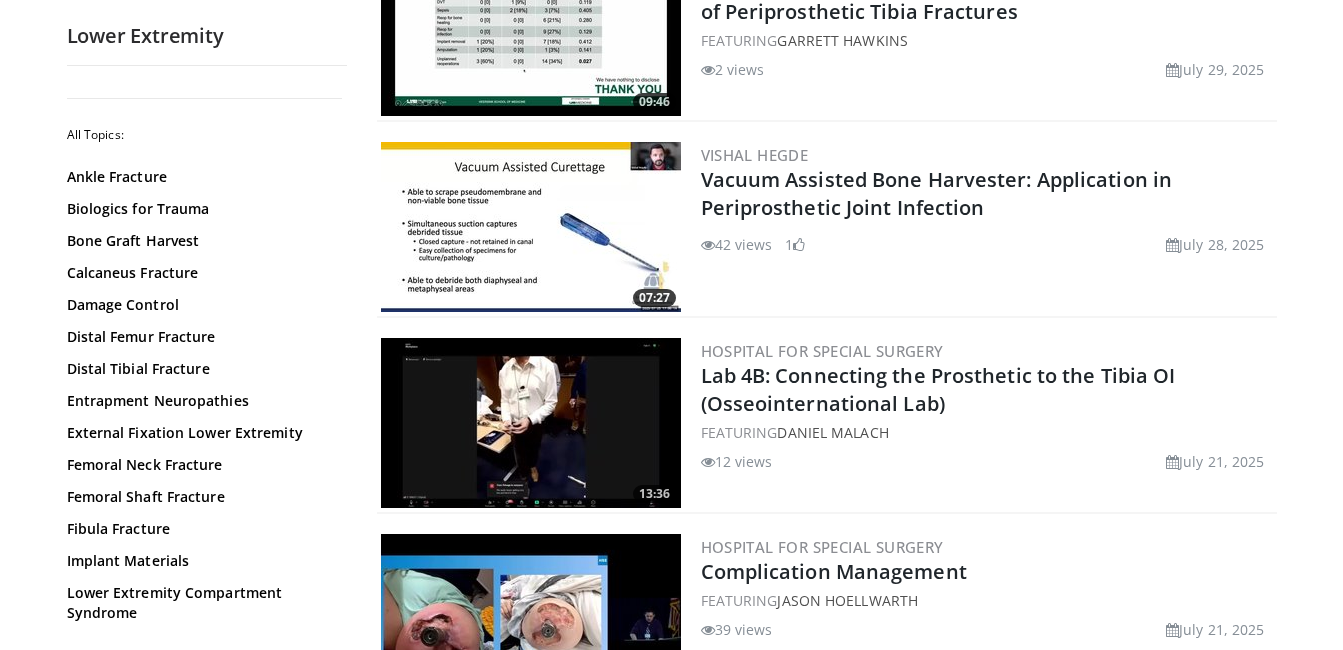 scroll, scrollTop: 320, scrollLeft: 0, axis: vertical 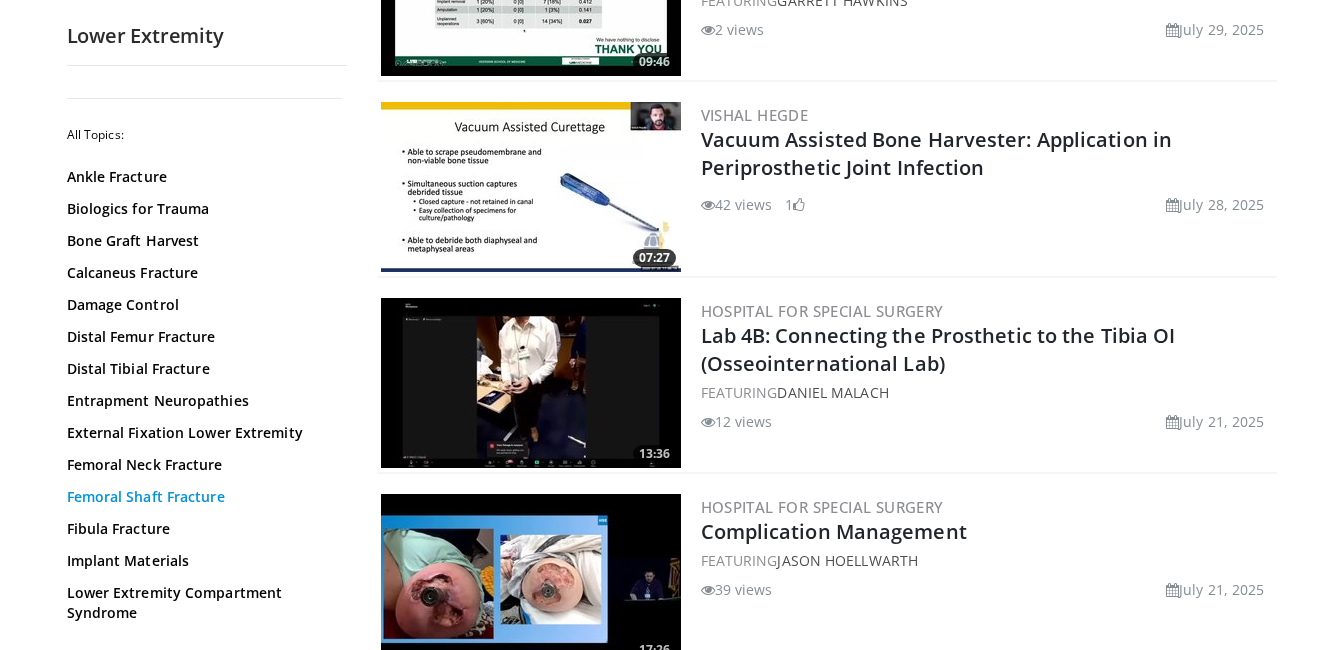 click on "Femoral Shaft Fracture" at bounding box center [202, 497] 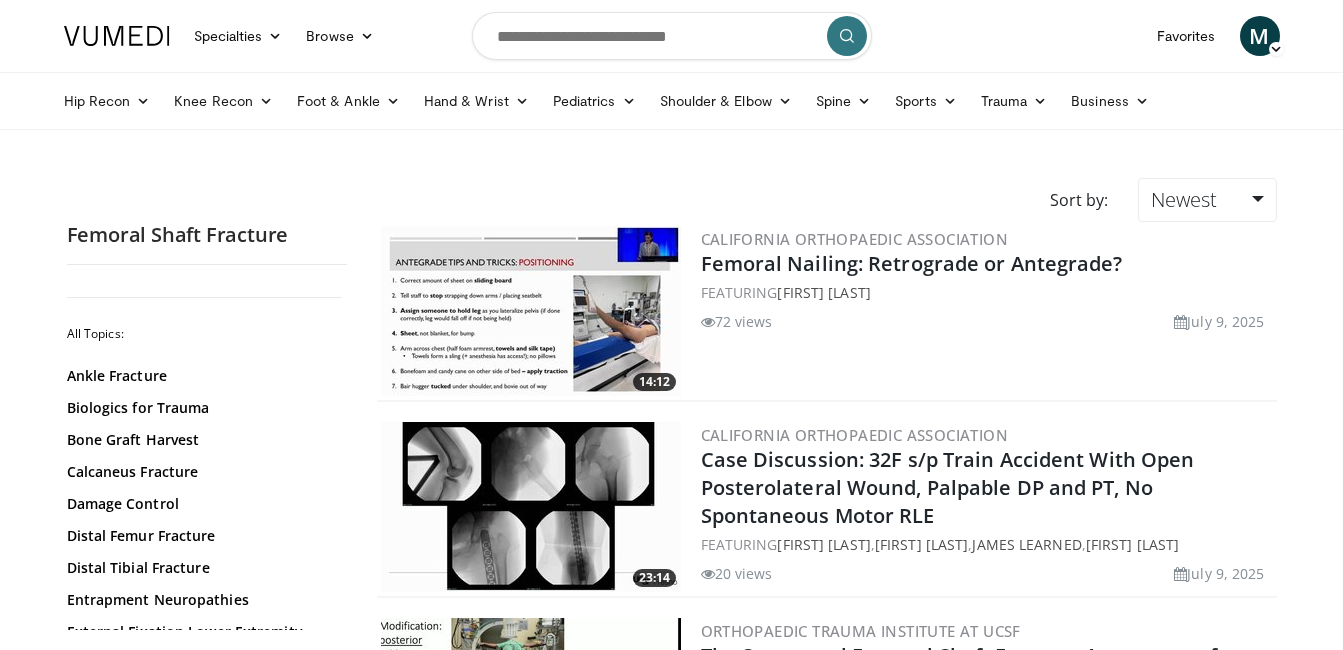 scroll, scrollTop: 0, scrollLeft: 0, axis: both 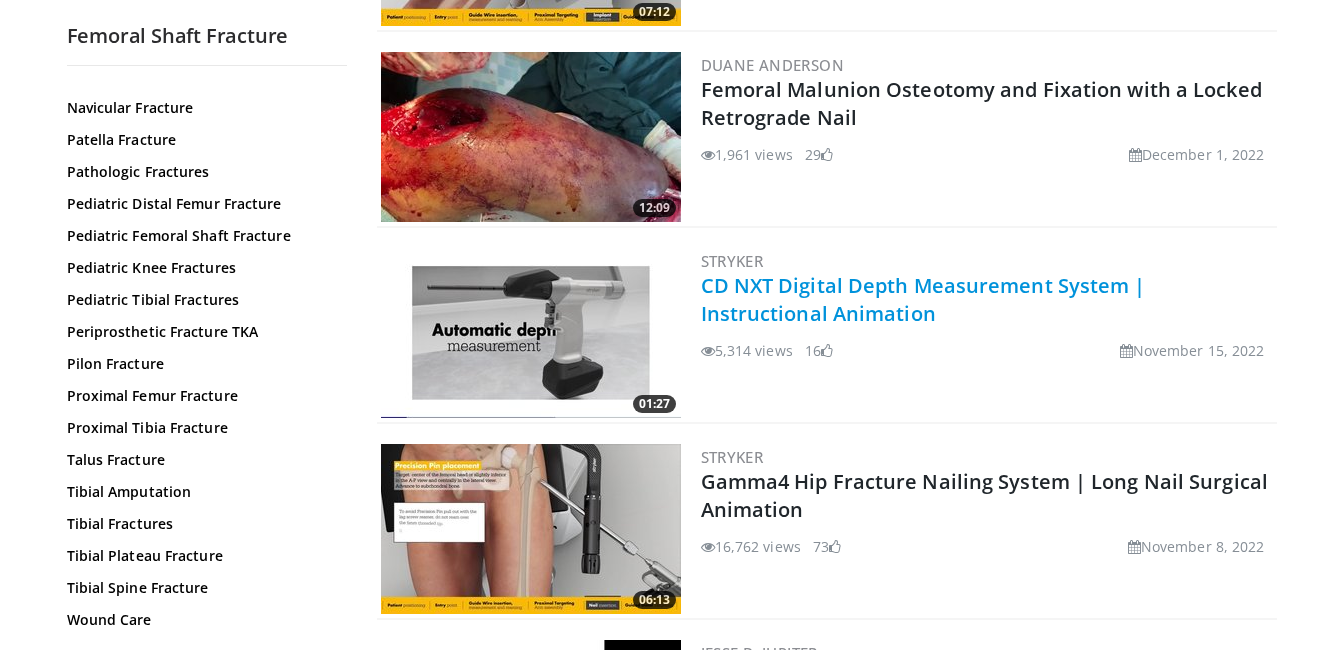 click on "CD NXT Digital Depth Measurement System | Instructional Animation" at bounding box center [923, 299] 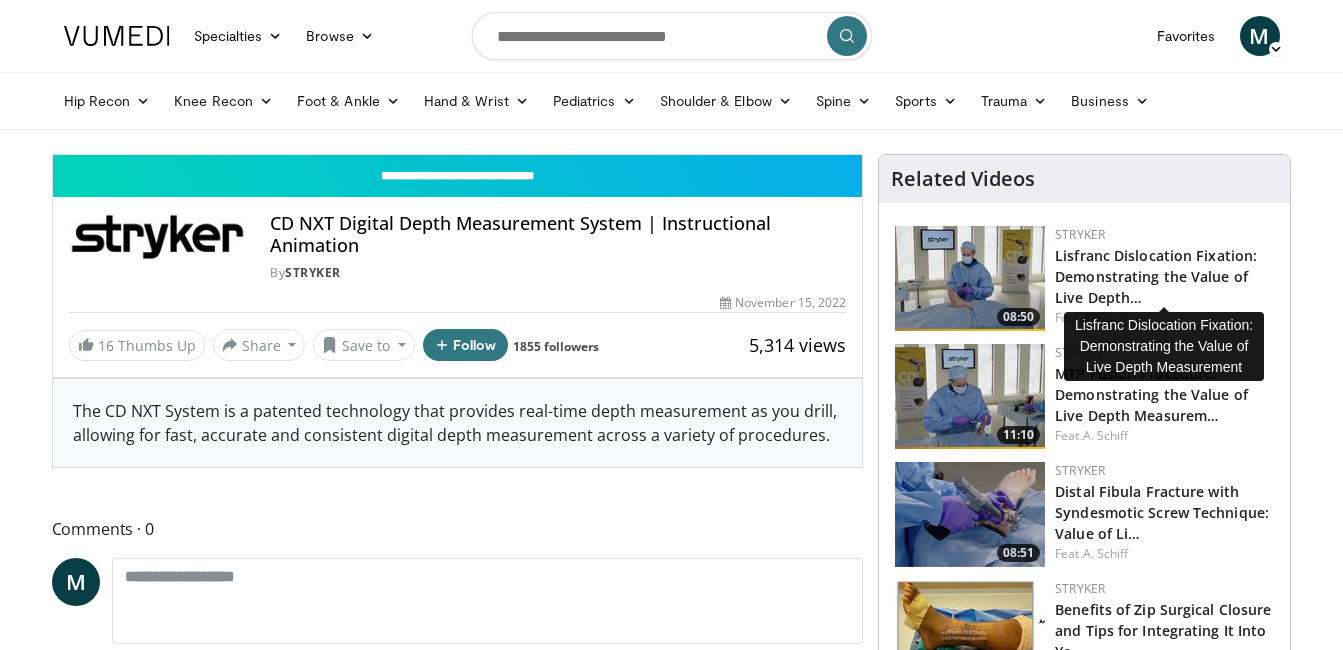 scroll, scrollTop: 0, scrollLeft: 0, axis: both 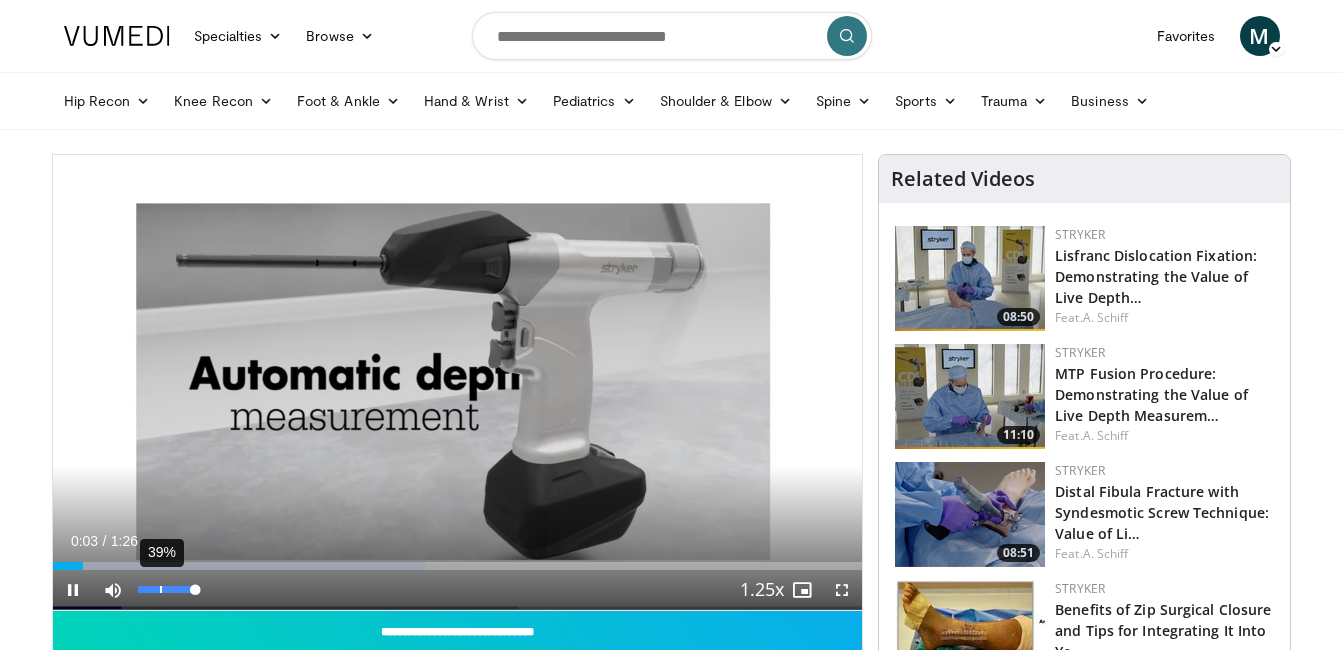 click on "39%" at bounding box center [167, 590] 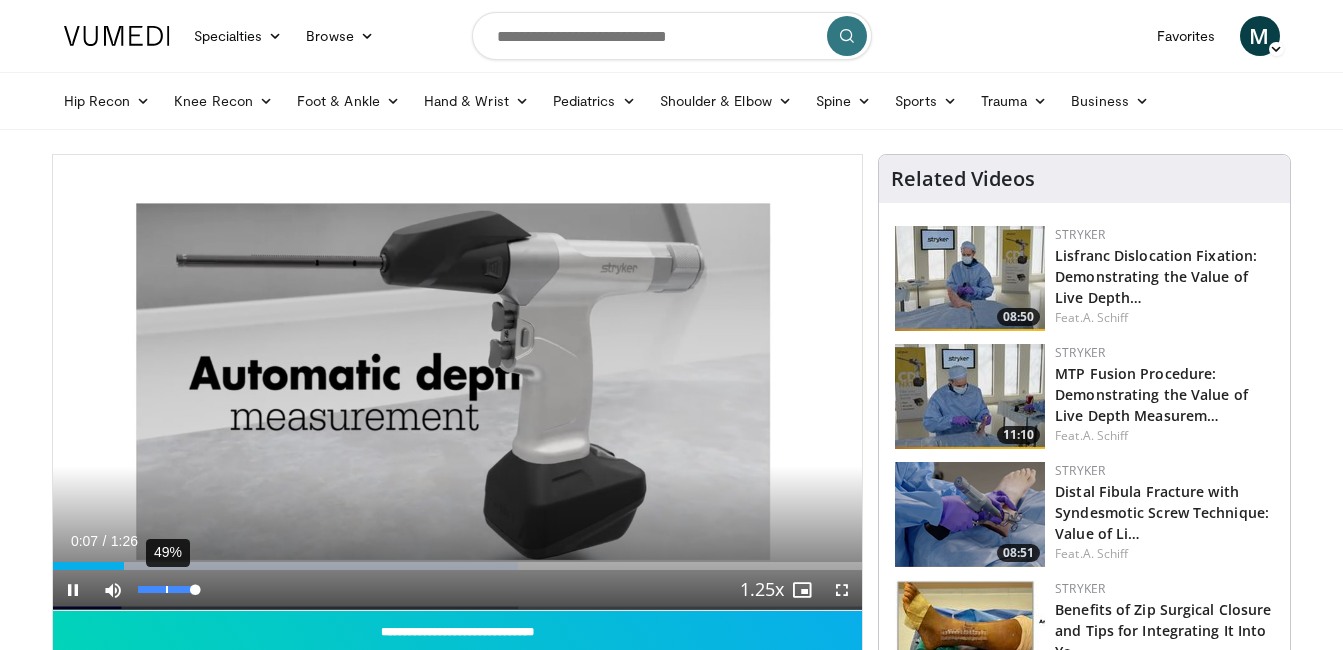 click on "49%" at bounding box center (167, 590) 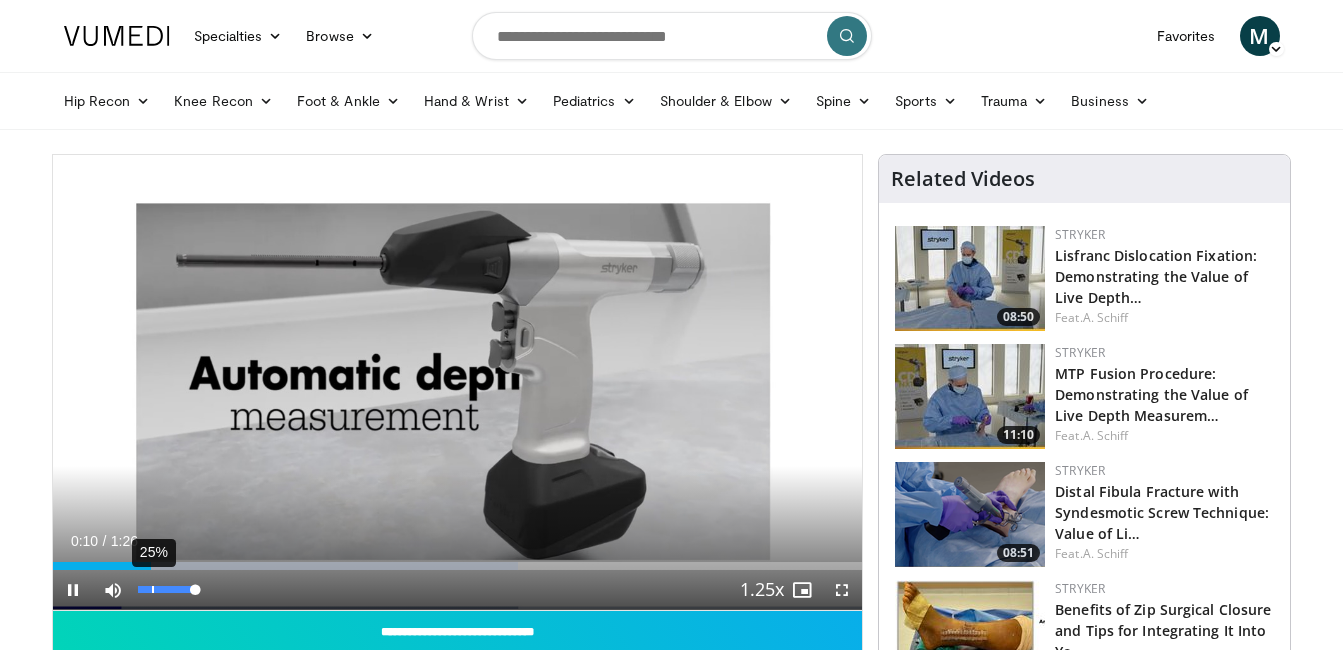 click on "25%" at bounding box center (167, 590) 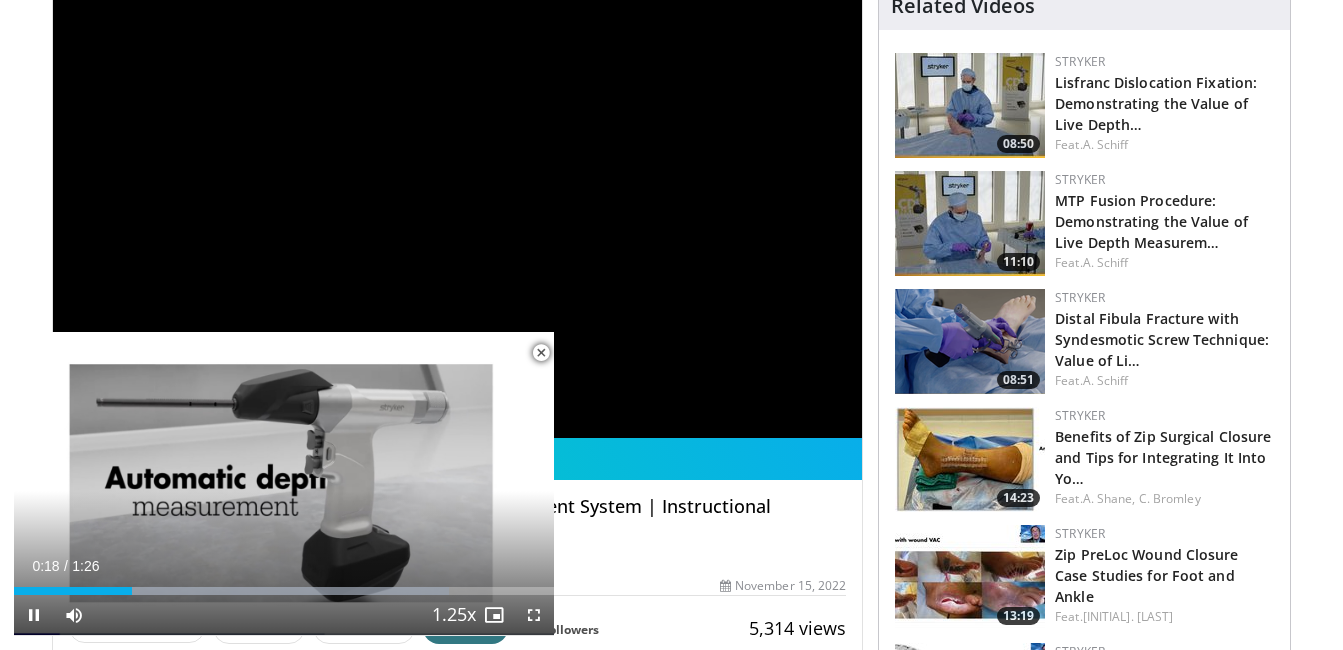 scroll, scrollTop: 120, scrollLeft: 0, axis: vertical 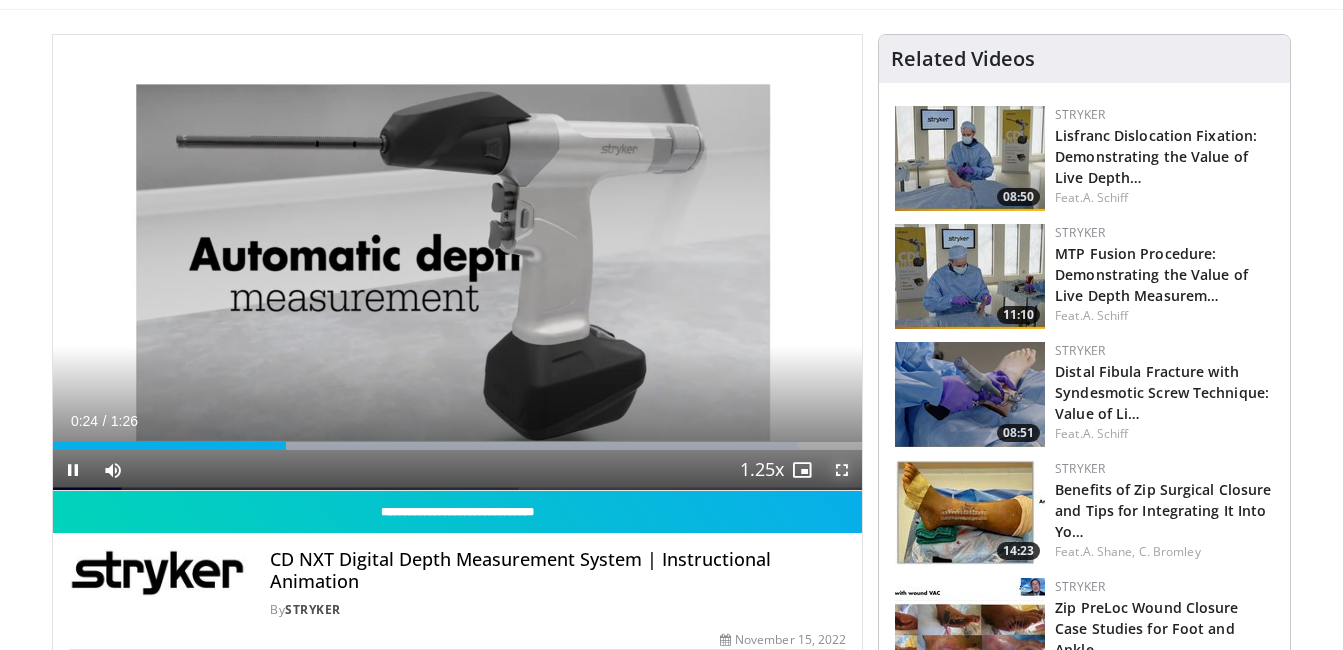 click at bounding box center [842, 470] 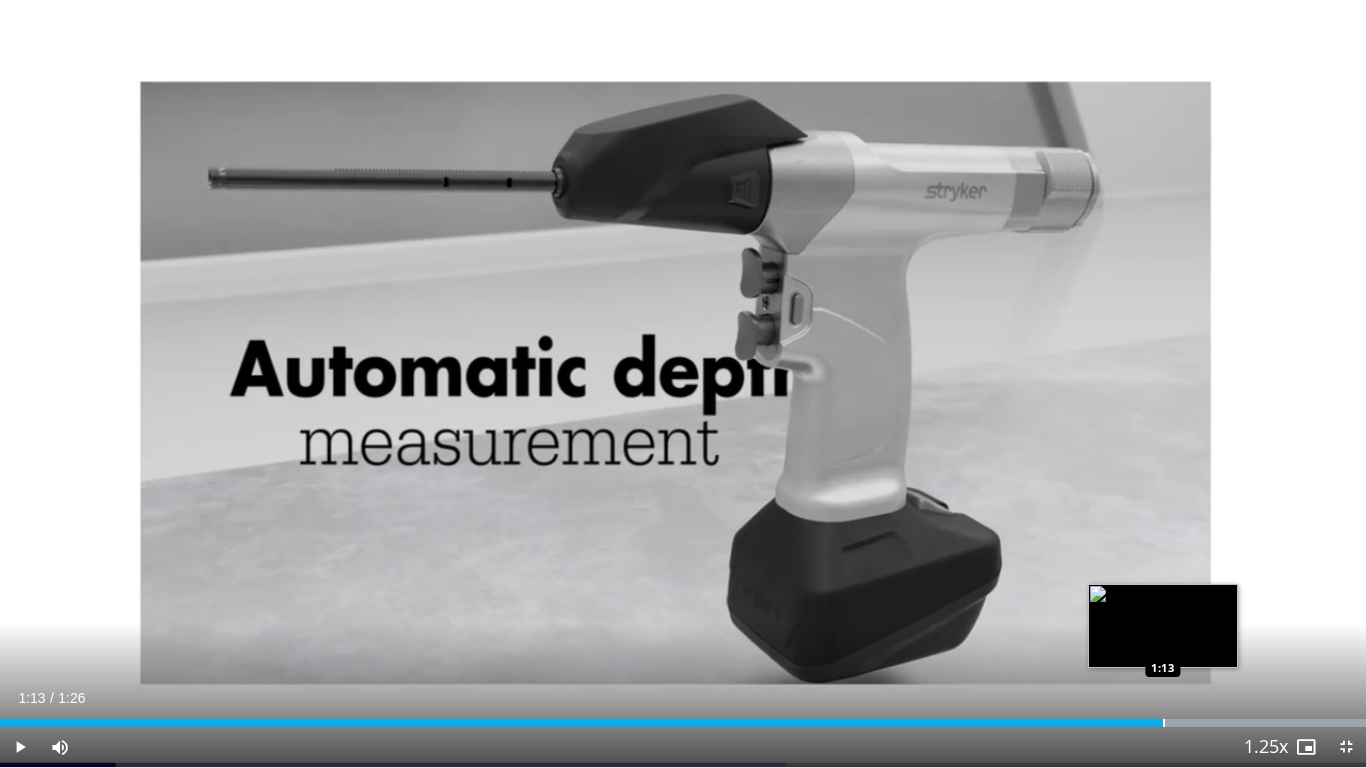 click at bounding box center (1164, 723) 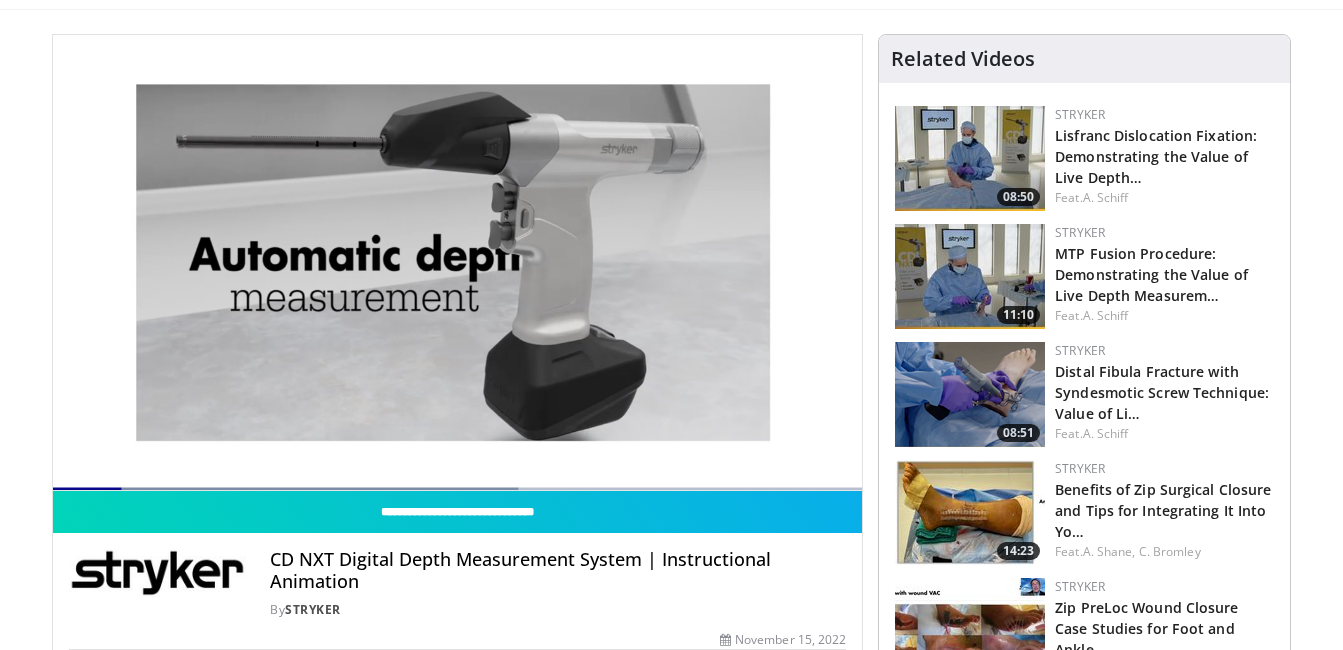 drag, startPoint x: 1342, startPoint y: 126, endPoint x: 1352, endPoint y: 185, distance: 59.841457 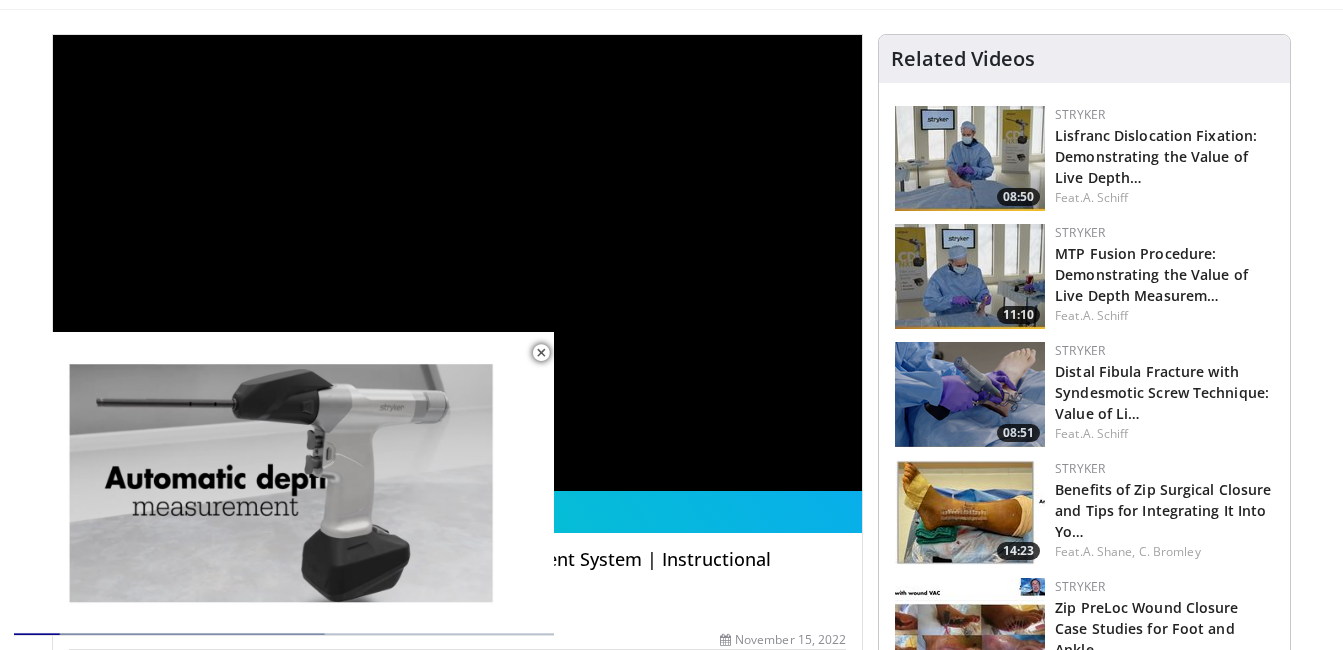 scroll, scrollTop: 688, scrollLeft: 0, axis: vertical 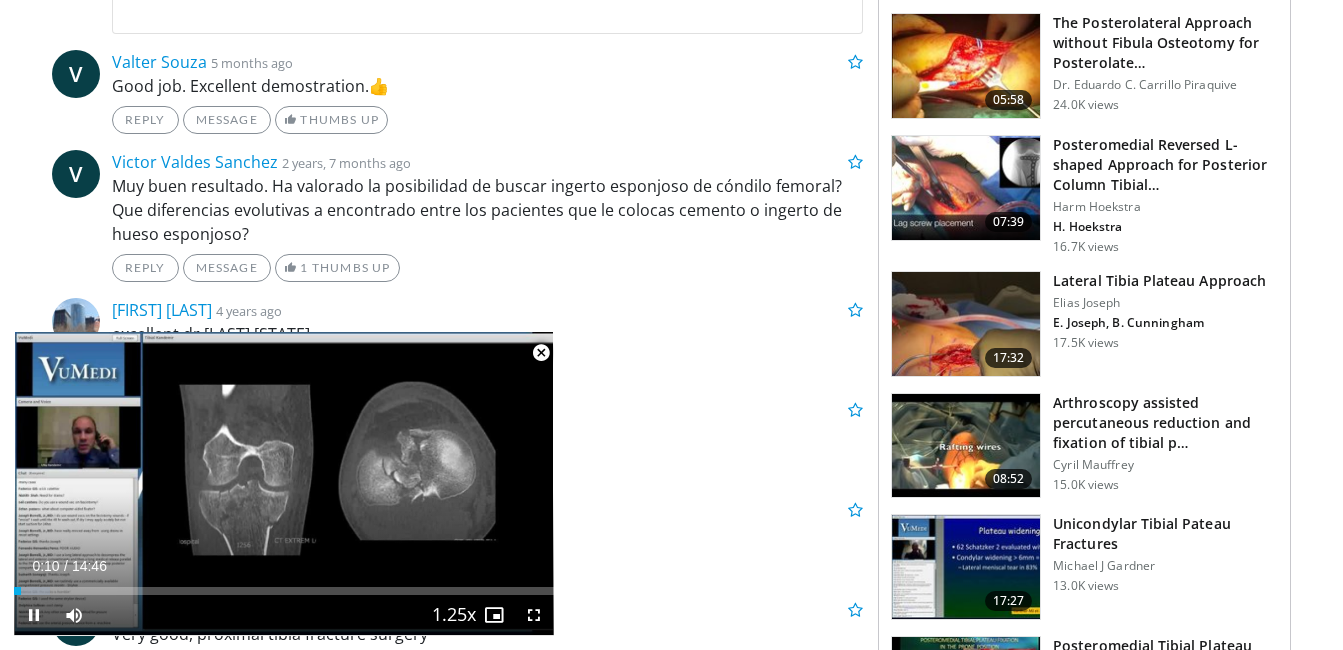 click at bounding box center [541, 353] 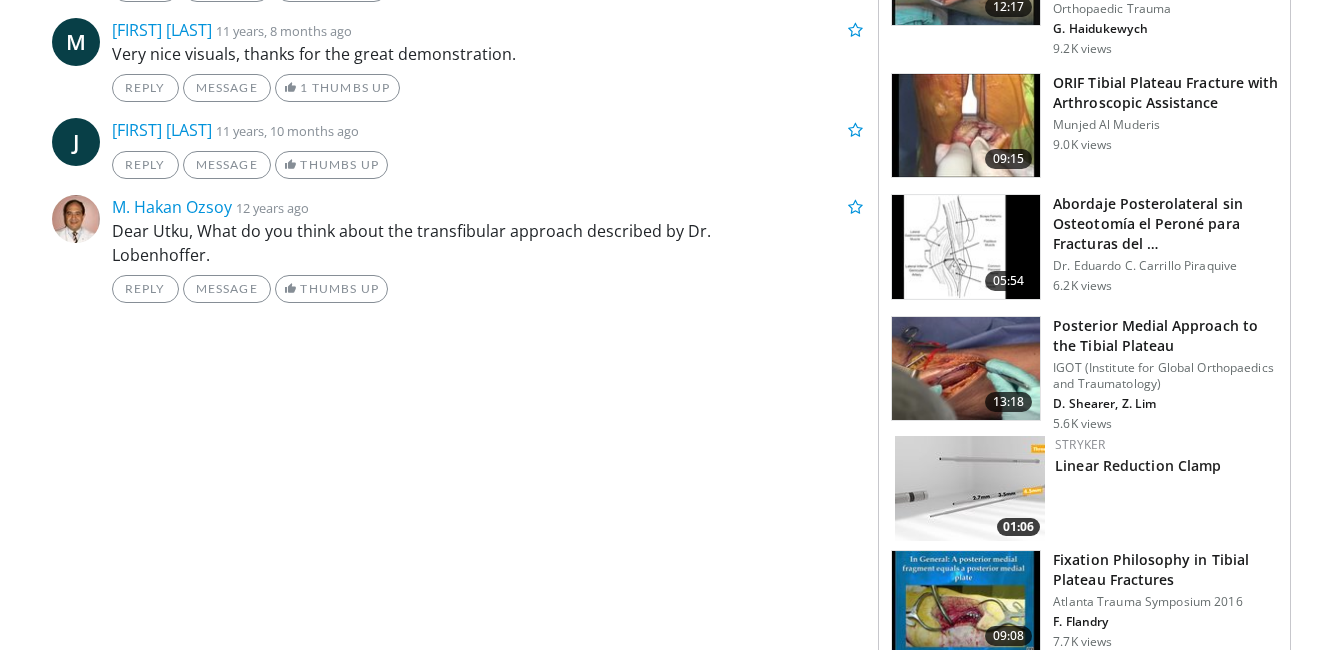scroll, scrollTop: 2323, scrollLeft: 0, axis: vertical 